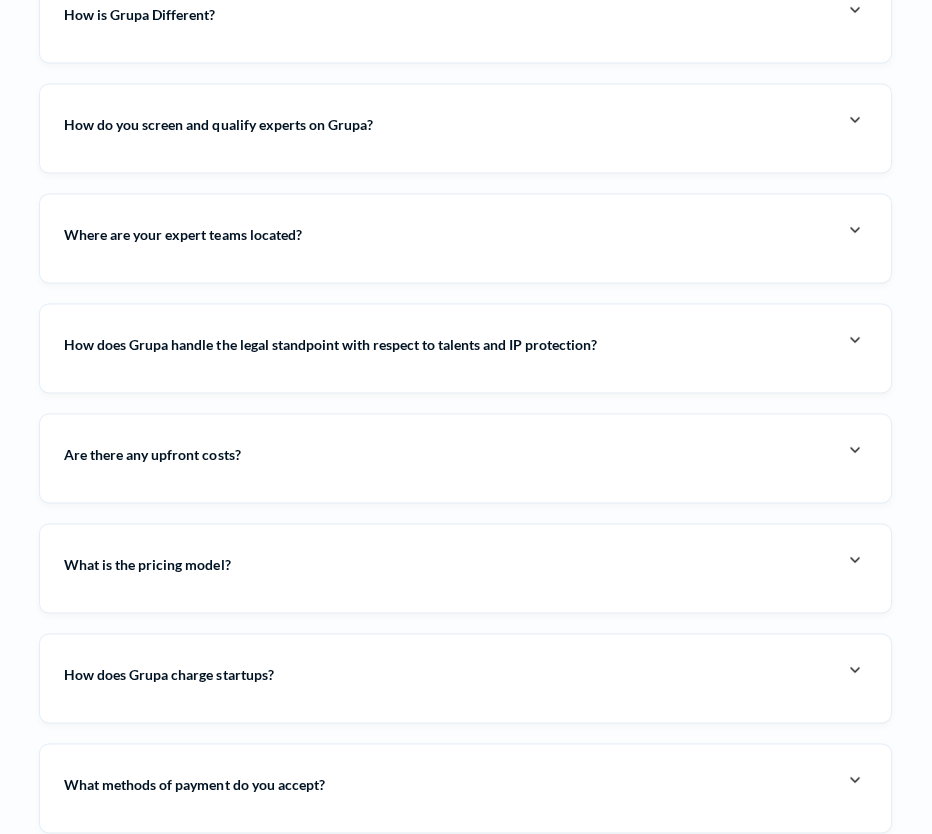 scroll, scrollTop: 5739, scrollLeft: 0, axis: vertical 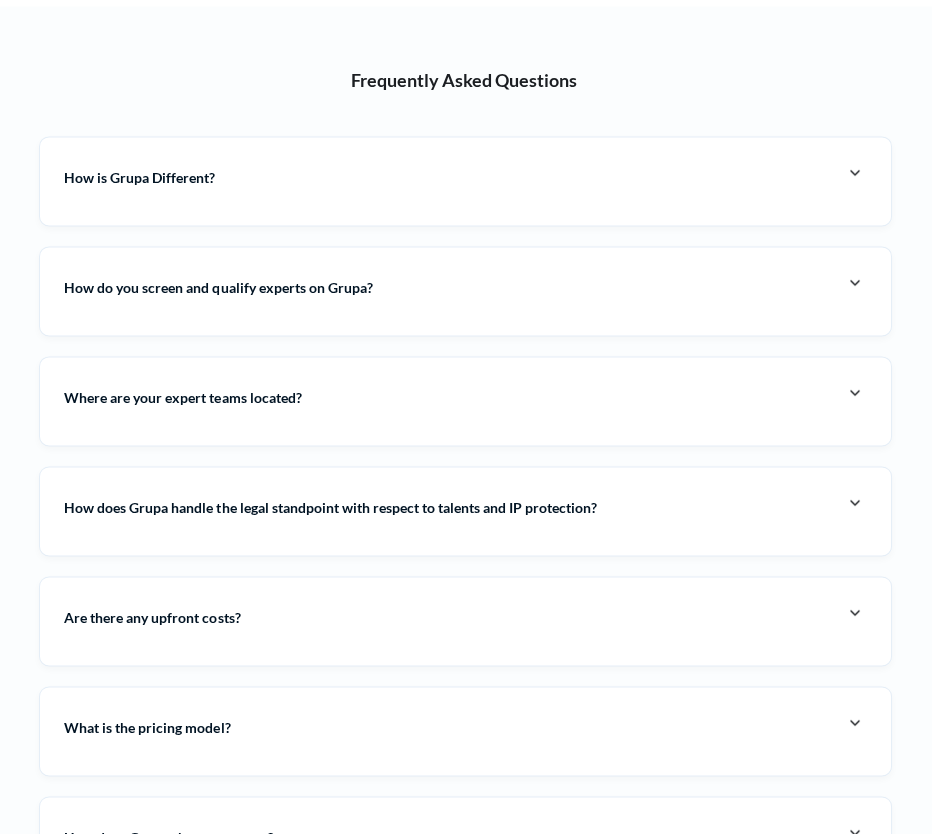 click on "How is Grupa Different? You don’t have to outsource! You get embedded teams who integrate with your company, culture, communication, collaboration tools, and work systems. With our integrated system, tools, resources, and infrastructure, you also get to work with a Silicon Valley expert team from FAANG companies who dedicate 15-30 hours a week and weekends to help you build a high quality product easier and faster." at bounding box center [465, 181] 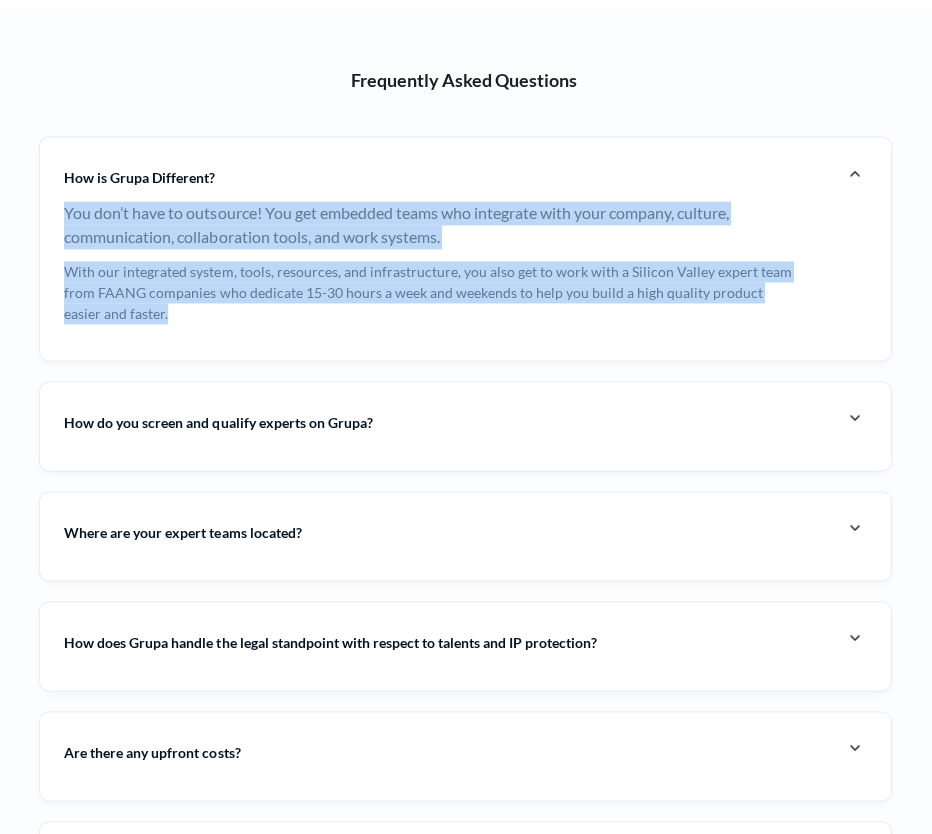 drag, startPoint x: 246, startPoint y: 296, endPoint x: 57, endPoint y: 188, distance: 217.68095 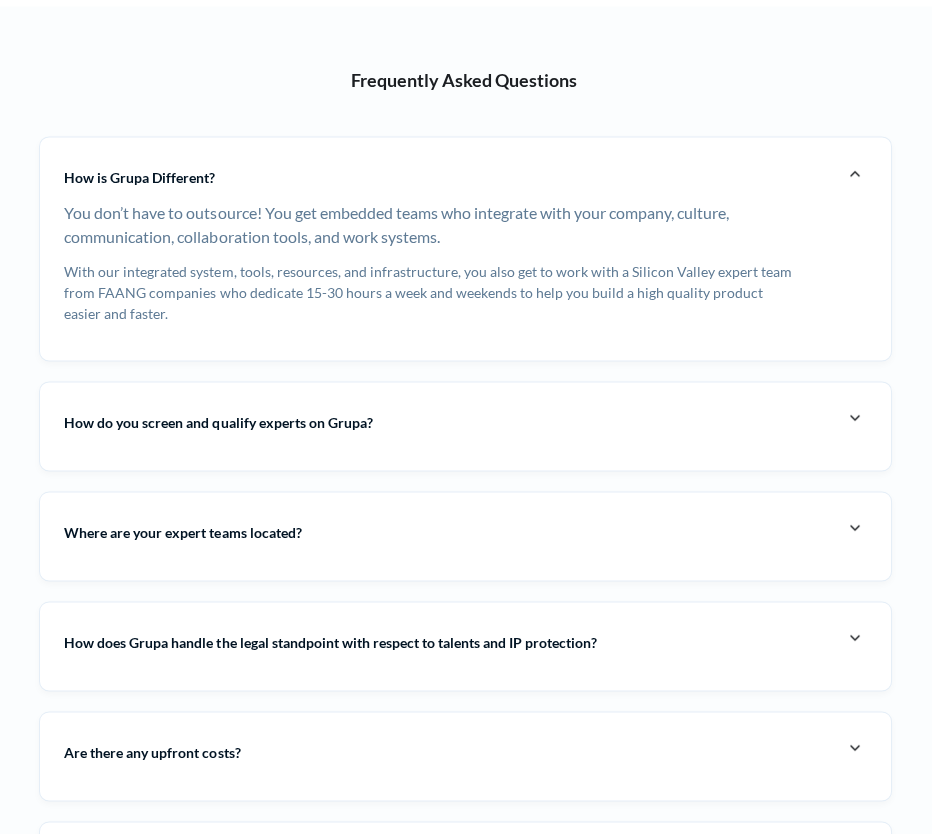 click on "How do you screen and qualify experts on Grupa?" at bounding box center [139, 177] 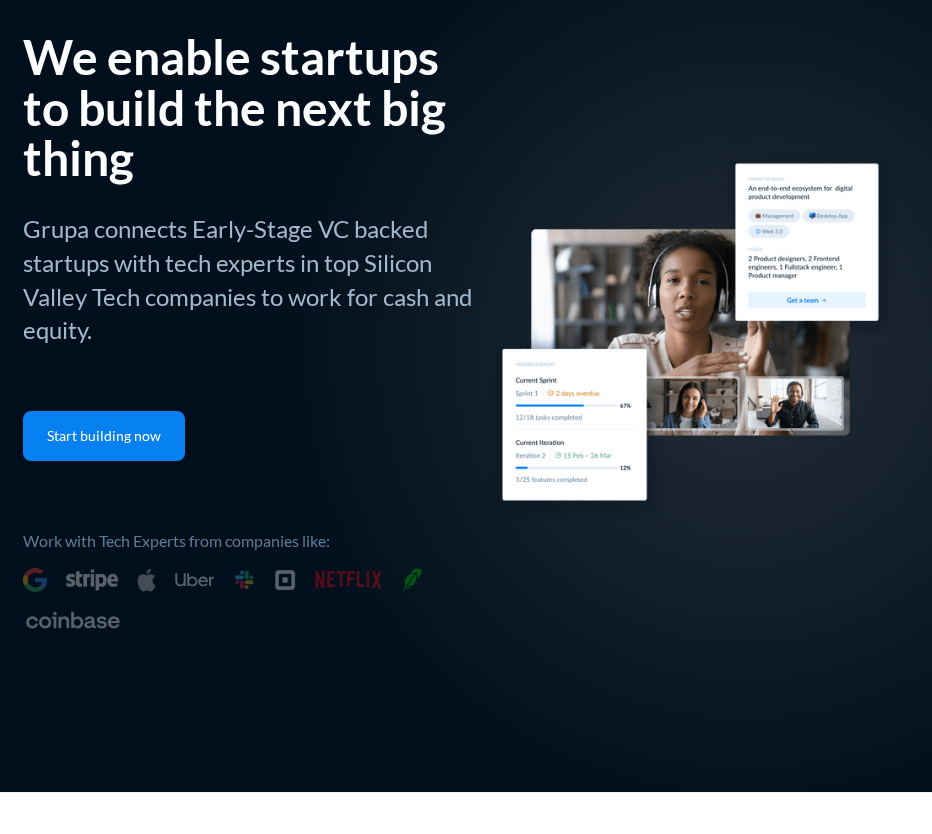 scroll, scrollTop: 0, scrollLeft: 0, axis: both 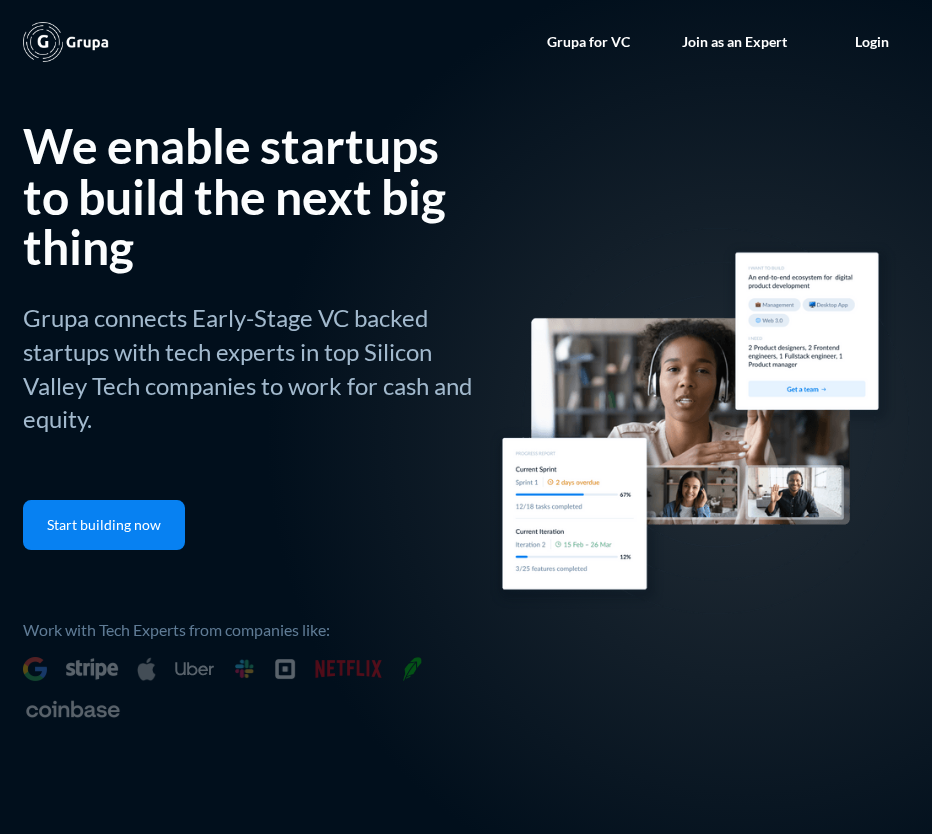 click at bounding box center [66, 42] 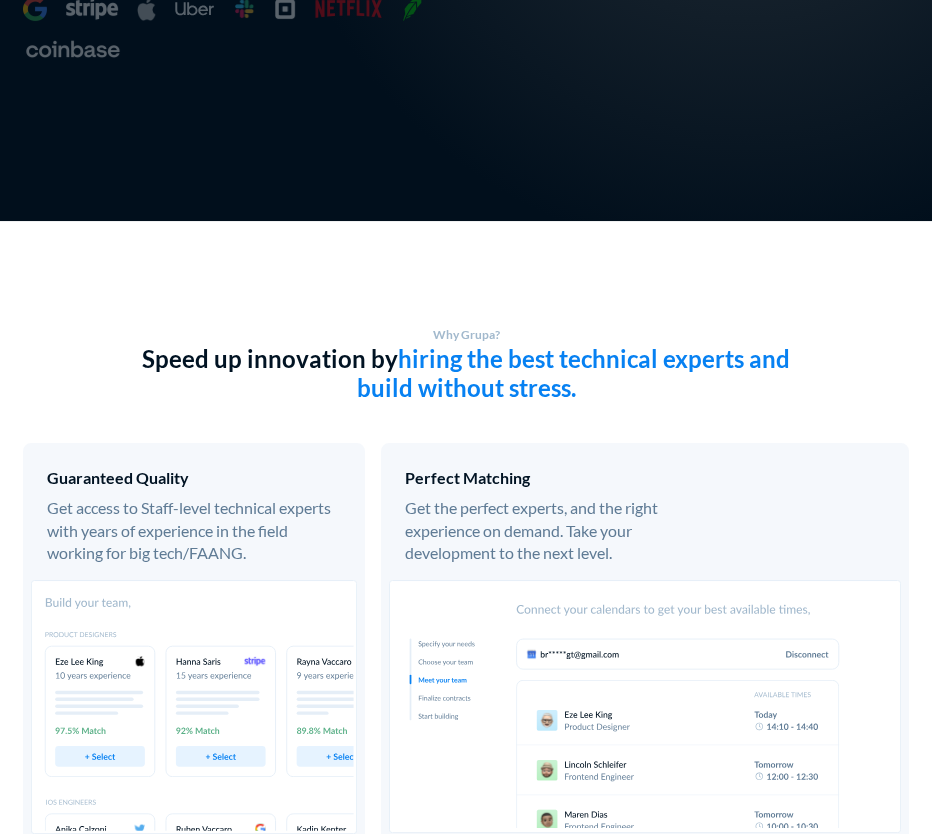 scroll, scrollTop: 699, scrollLeft: 0, axis: vertical 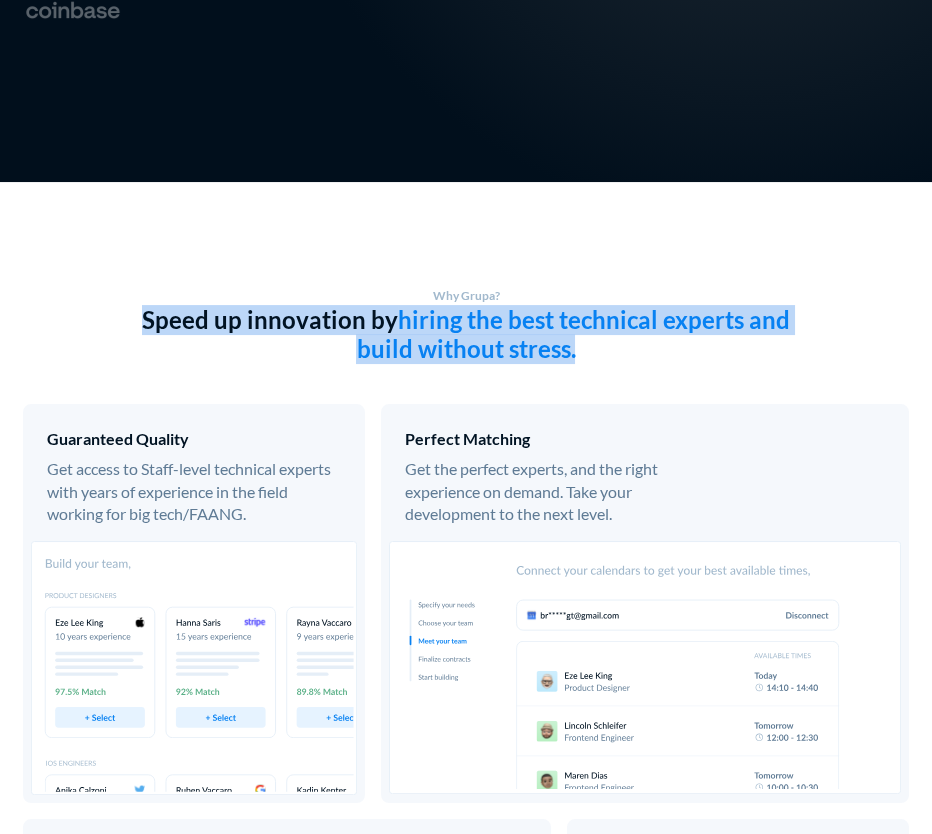 drag, startPoint x: 137, startPoint y: 298, endPoint x: 599, endPoint y: 363, distance: 466.5501 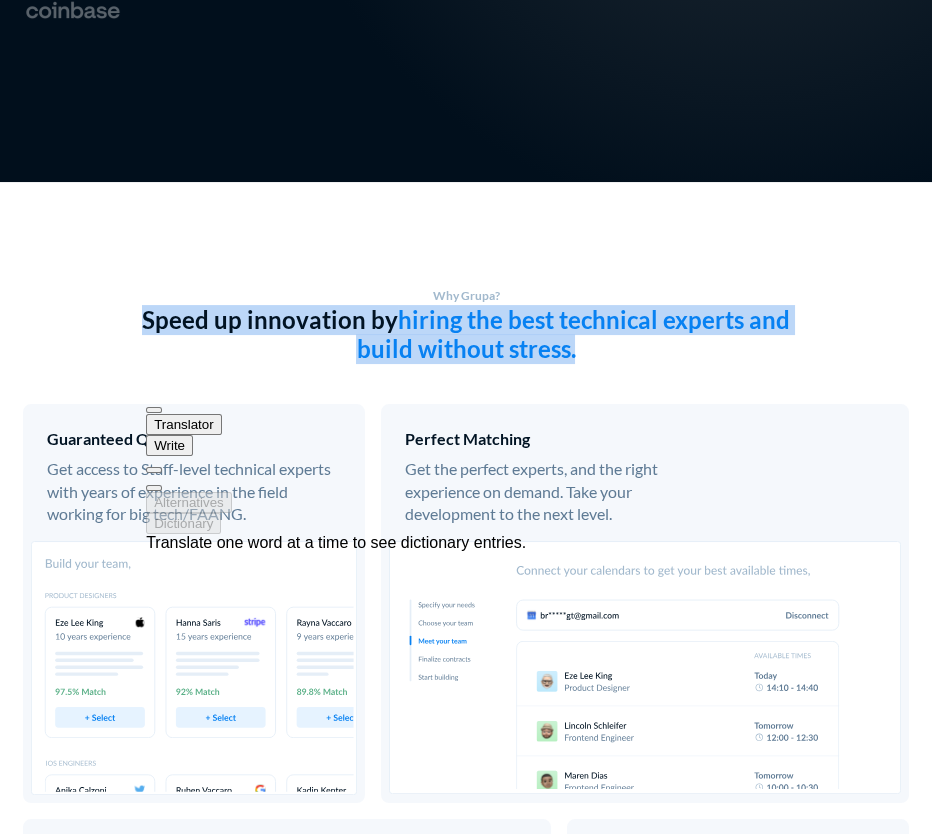 click on "Why Grupa? Speed up innovation by  hiring the best technical experts and build without stress." at bounding box center [466, 329] 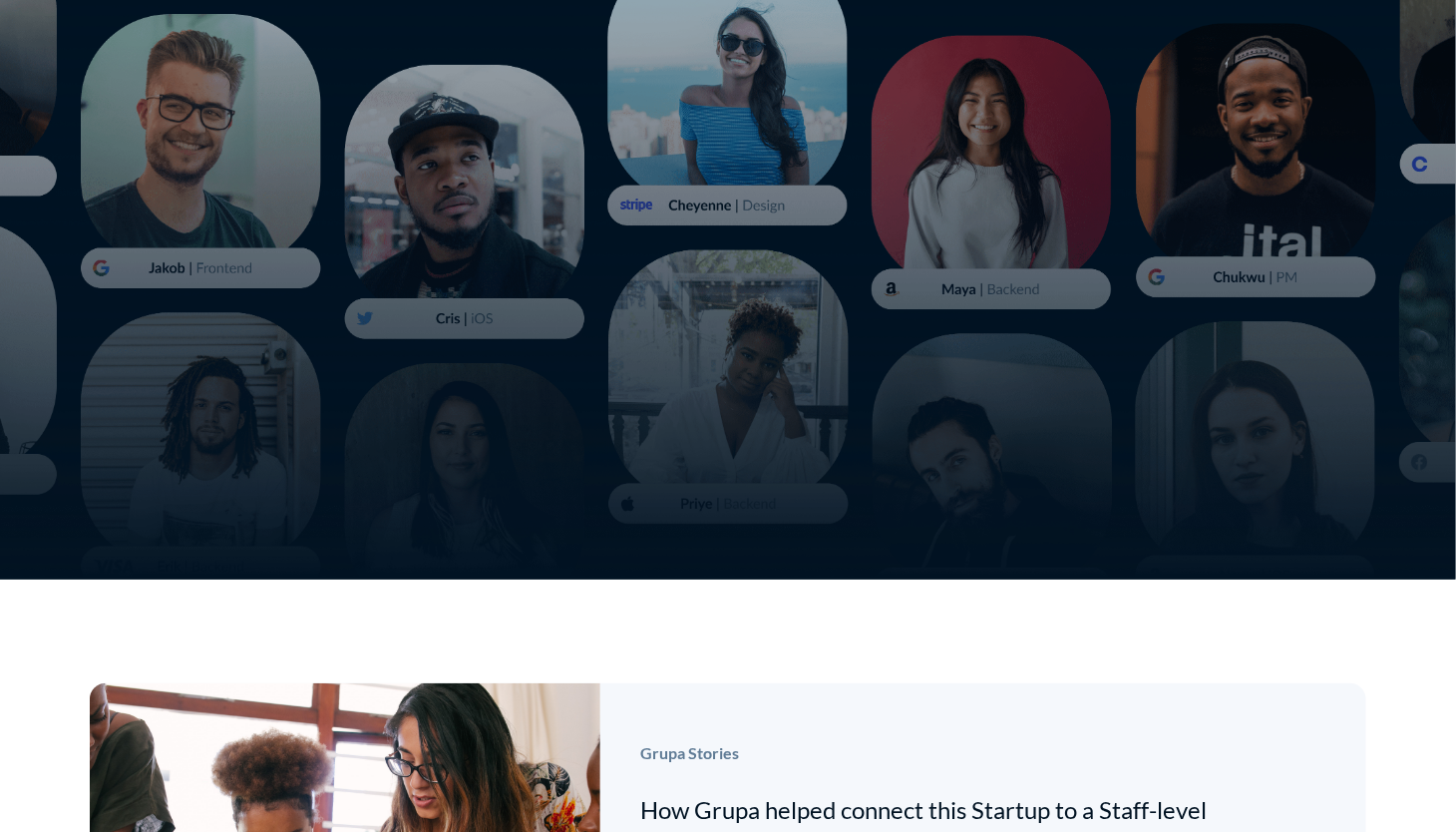 scroll, scrollTop: 5785, scrollLeft: 0, axis: vertical 